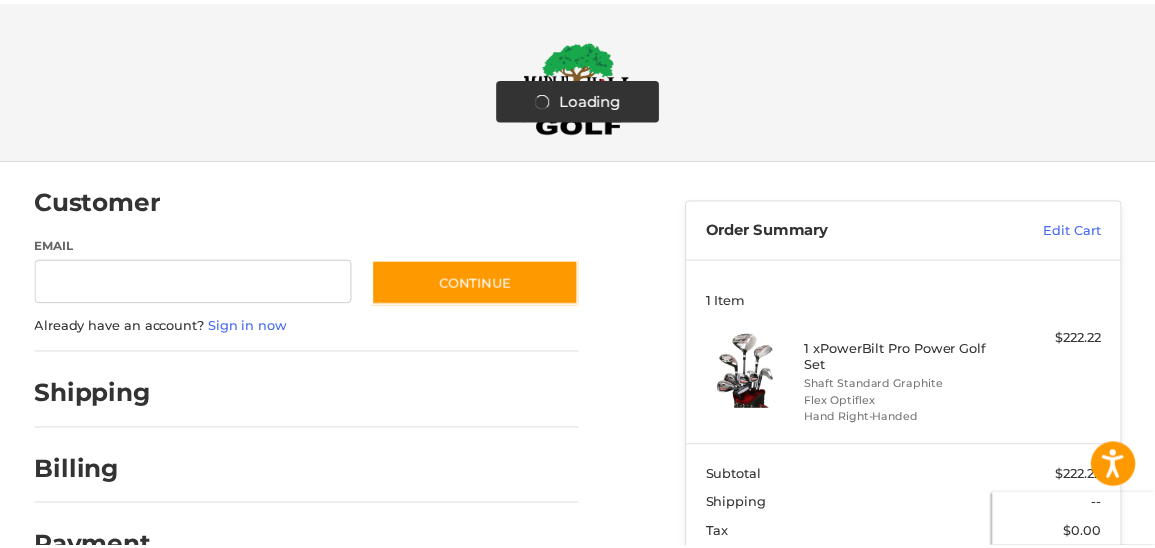 scroll, scrollTop: 0, scrollLeft: 0, axis: both 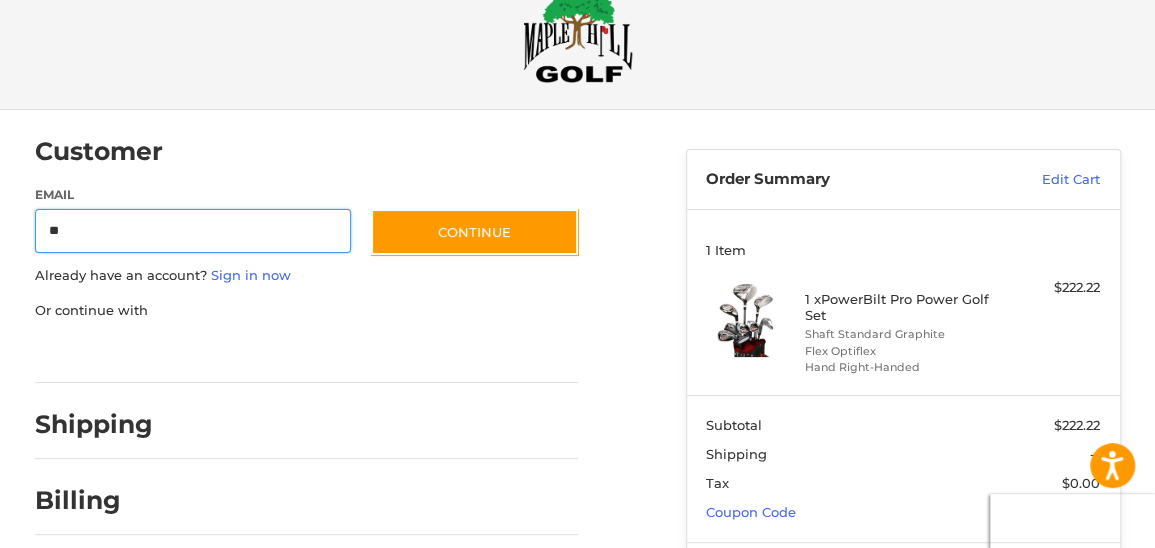 type on "**********" 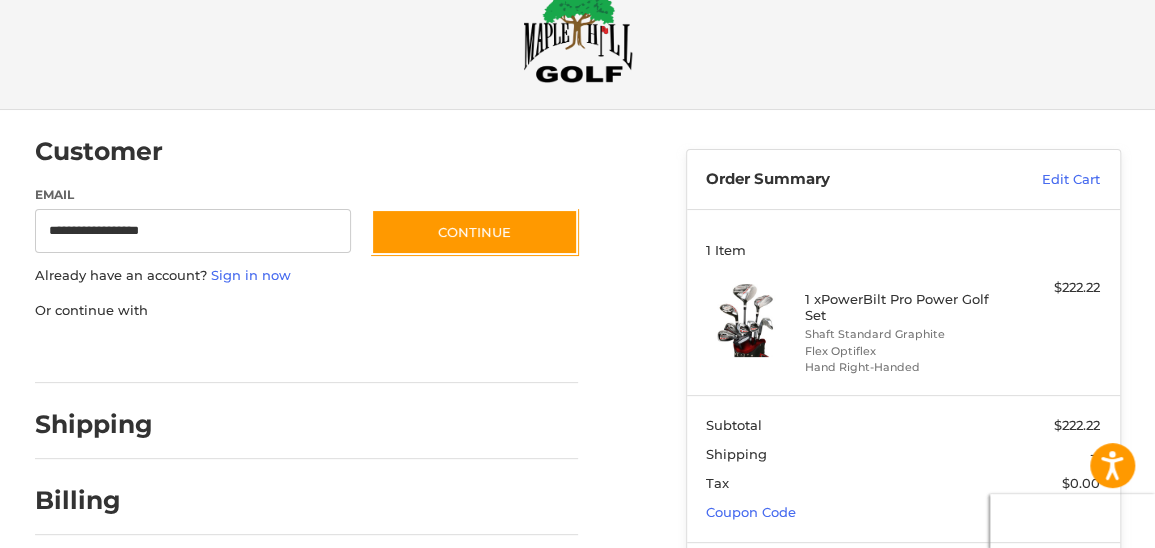 click on "**********" at bounding box center [345, 360] 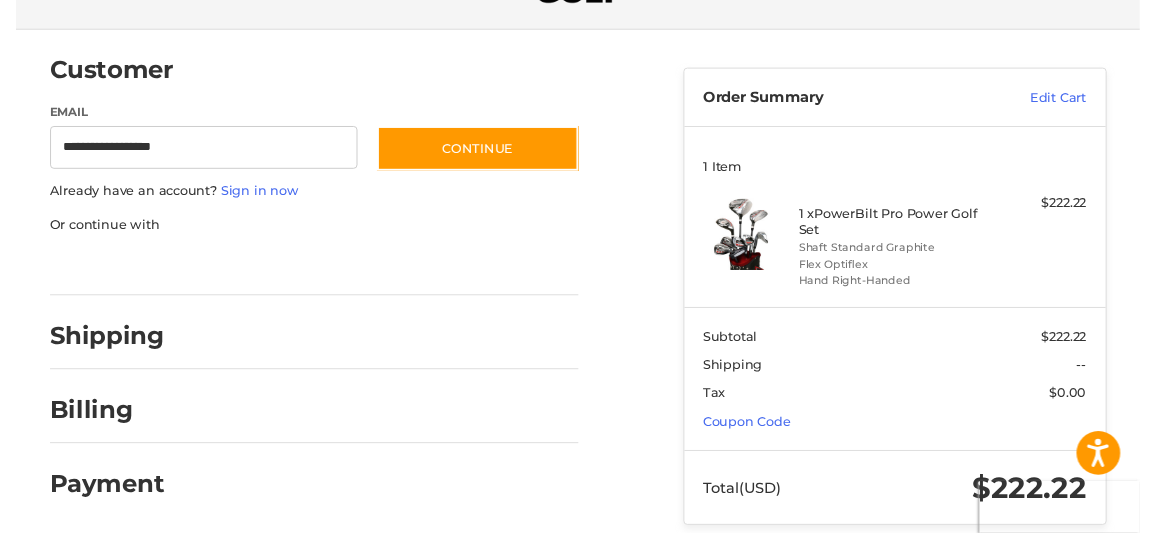 scroll, scrollTop: 158, scrollLeft: 0, axis: vertical 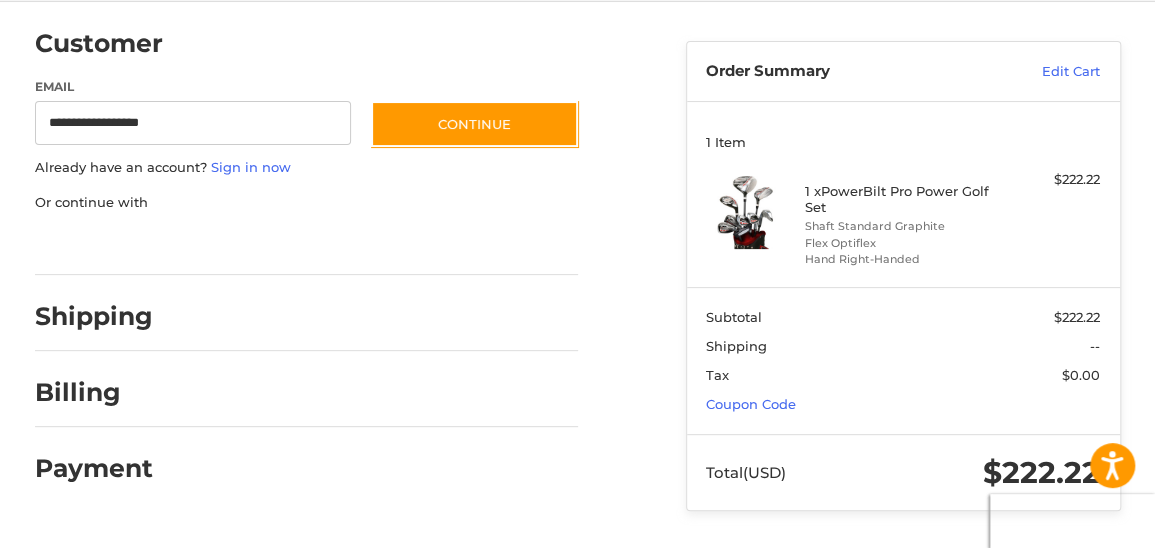 click at bounding box center [375, 321] 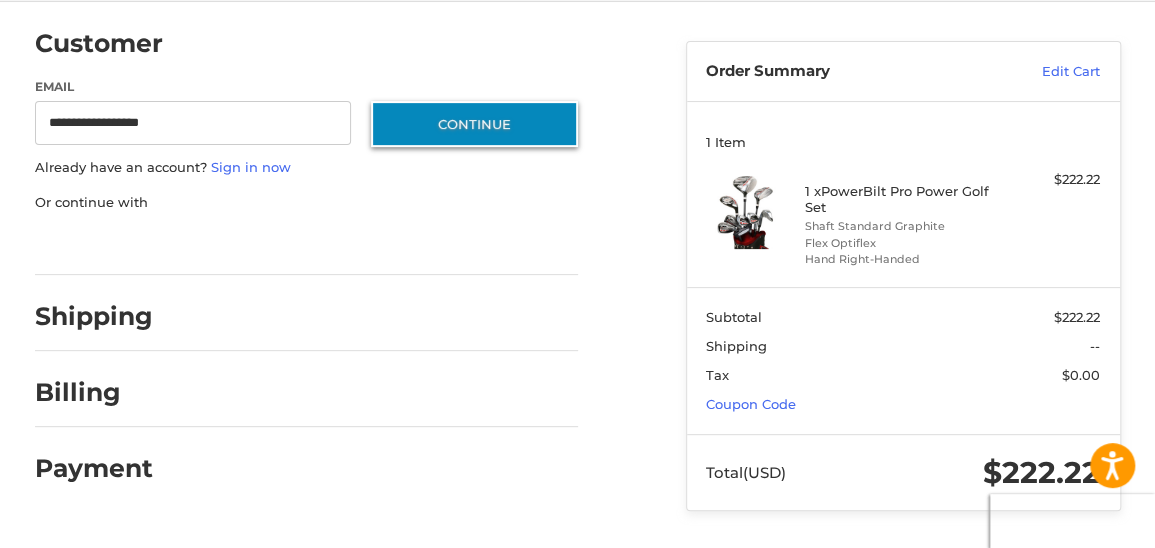 click on "Continue" at bounding box center [474, 124] 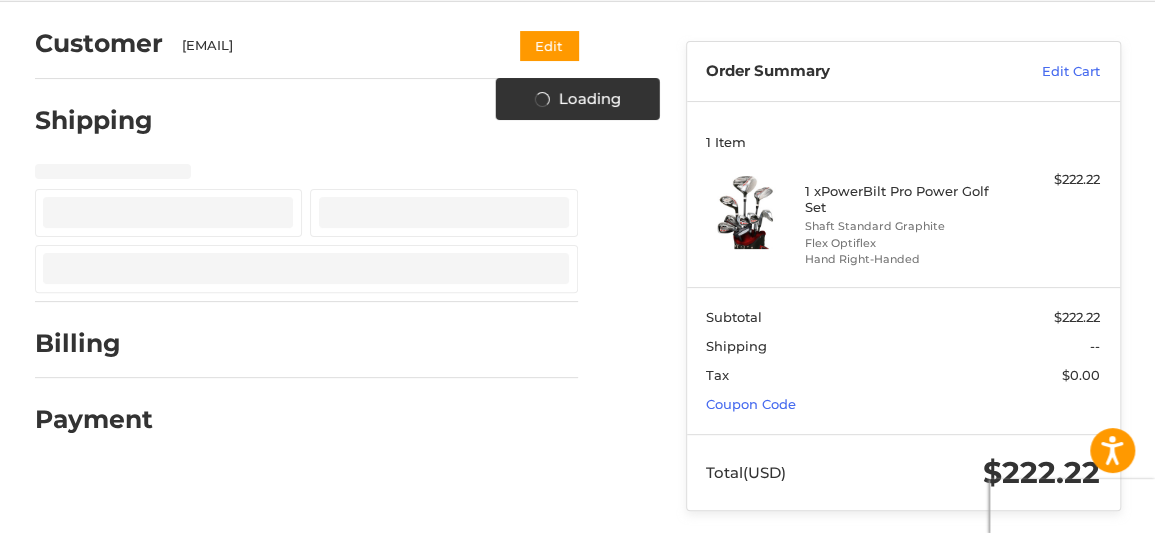 select on "**" 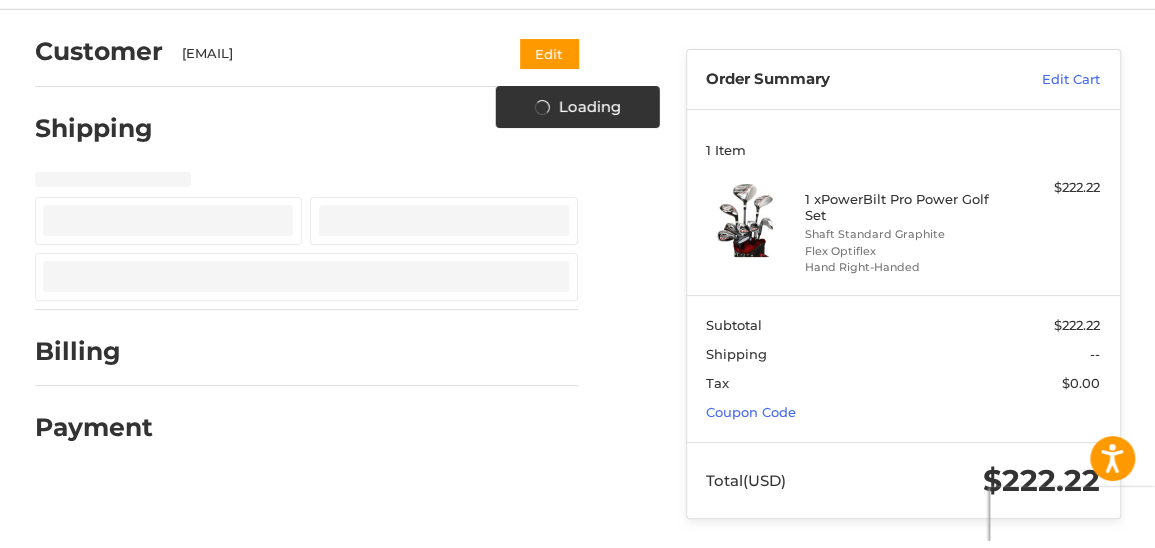 scroll, scrollTop: 126, scrollLeft: 0, axis: vertical 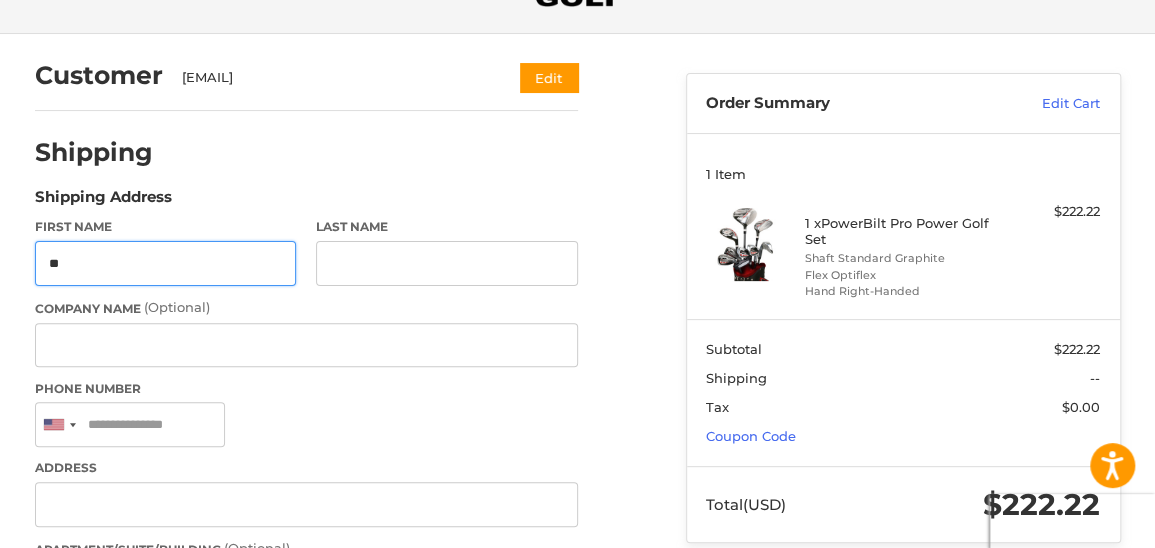 type on "****" 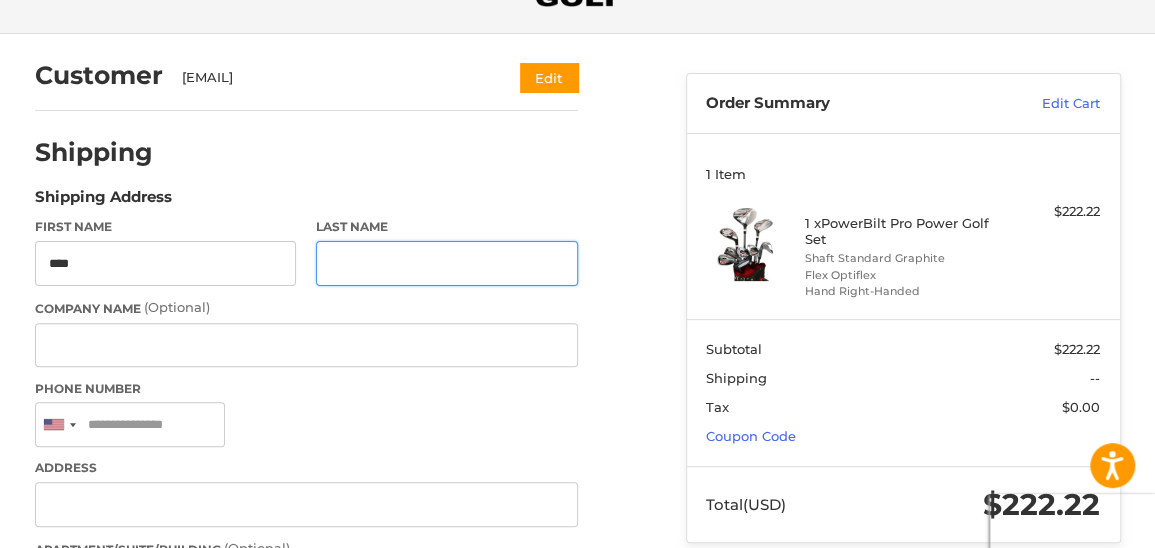 type on "******" 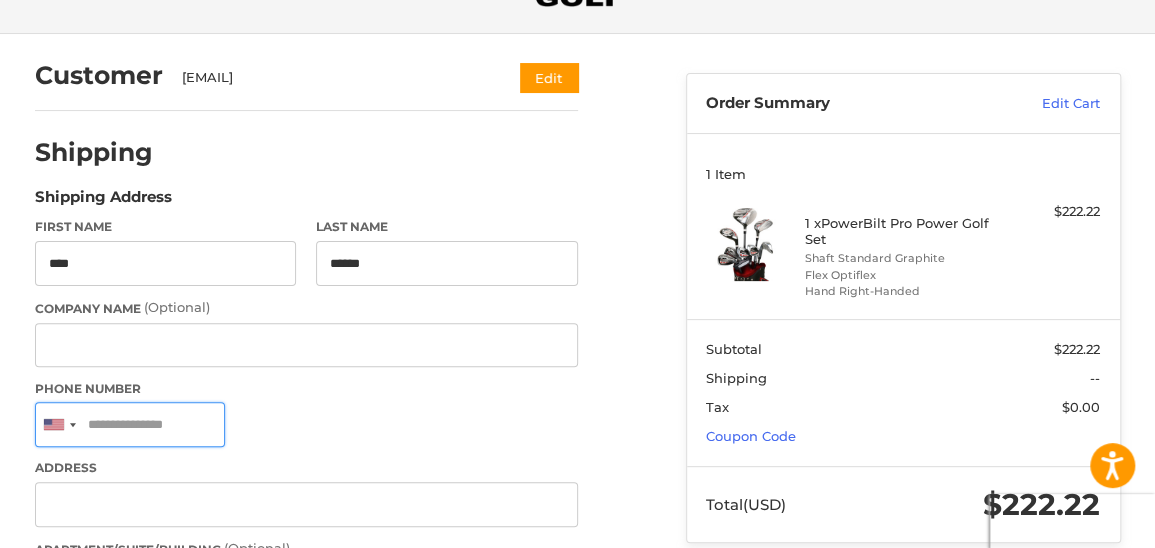 type on "**********" 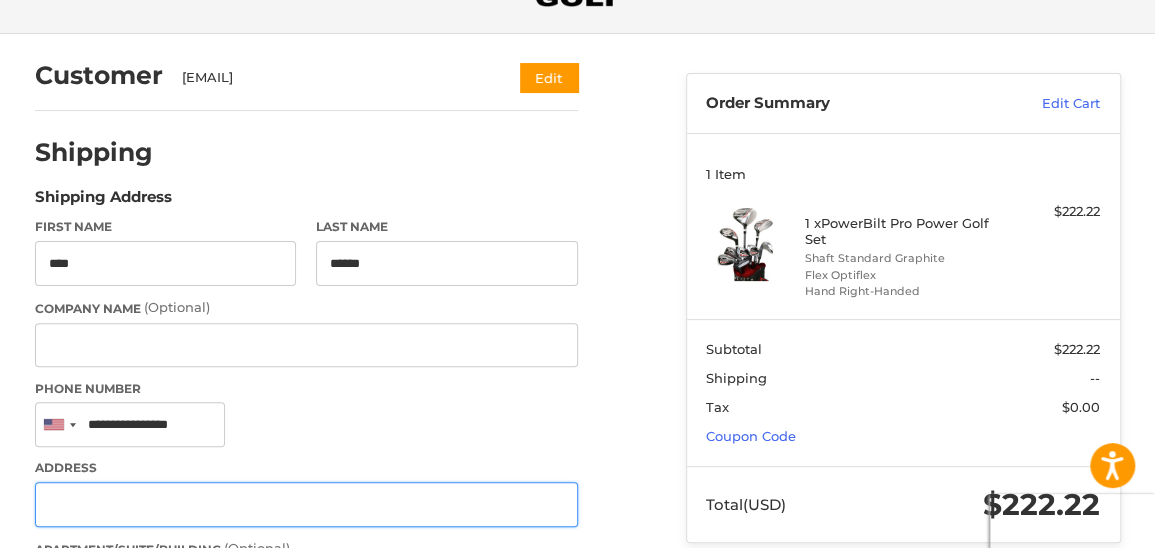 type on "**********" 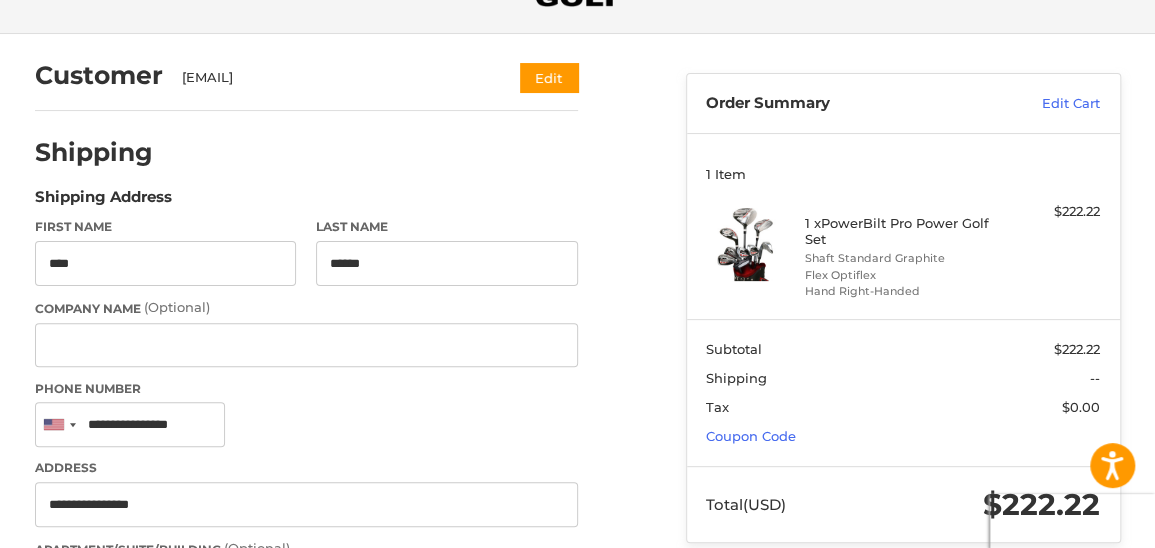 type on "**********" 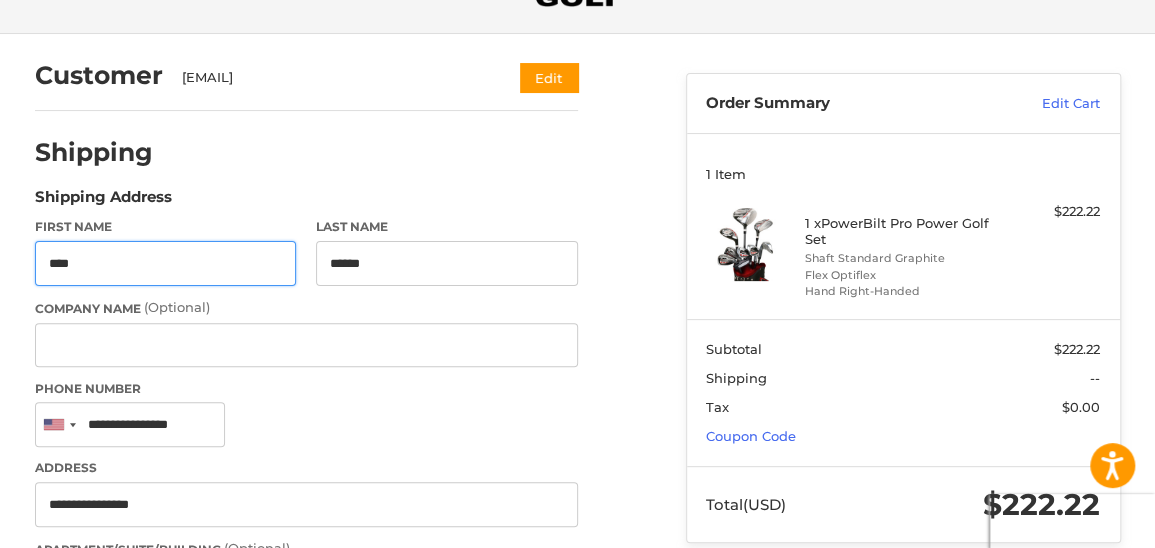 type on "**********" 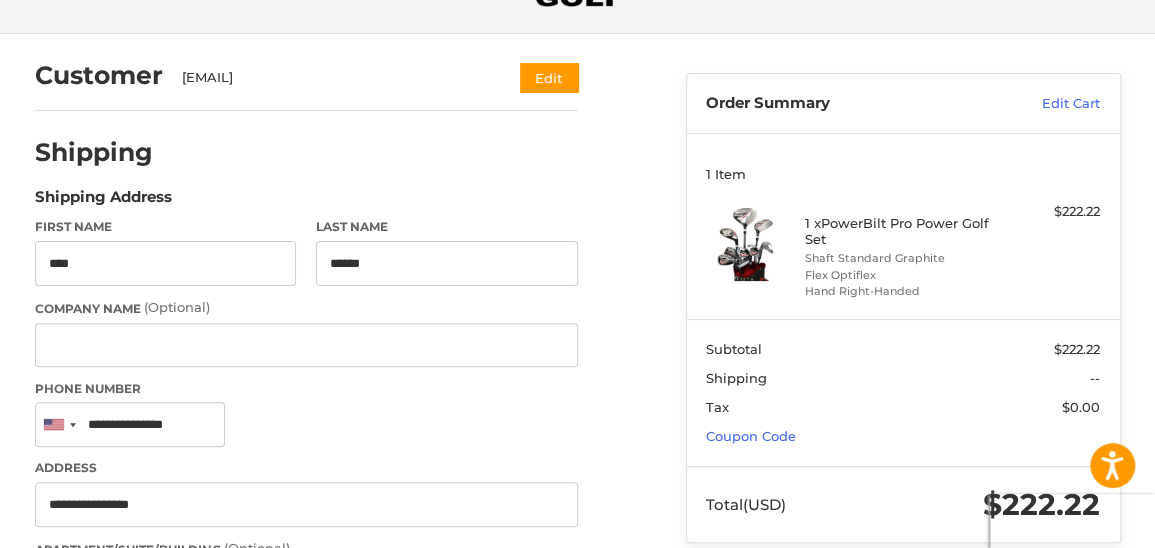 click on "Customer [EMAIL] Edit Shipping Shipping Address First Name **** Last Name ****** Company Name (Optional) Phone Number United States +1 Afghanistan (‫افغانستان‬‎) +93 Albania (Shqipëri) +355 Algeria (‫الجزائر‬‎) +213 American Samoa +1 Andorra +376 Angola +244 Anguilla +1 Antigua and Barbuda +1 Argentina +54 Armenia (Հայաստան) +374 Aruba +297 Ascension Island +247 Australia +61 Austria (Österreich) +43 Azerbaijan (‫آذربایجان‬‎) +994 Bahamas +1 Bahrain (‫البحرين‬‎) +973 Bangladesh (বাংলাদেশ) +880 Barbados +1 Belarus (Беларусь) +375 Belgium (België) +32 Belize +501 Benin (Bénin) +229 Bermuda +1 Bhutan (འབྲུག) +975 Bolivia +591 Bosnia and Herzegovina (Босна и Херцеговина) +387 Botswana +267 Brazil (Brasil) +55 British Indian Ocean Territory +246 British Virgin Islands +1 Brunei +673 Bulgaria (България) +359 Burkina Faso +226 Burundi (Uburundi) +257 Cambodia (កម្ពុជា) +855 +237" at bounding box center (345, 754) 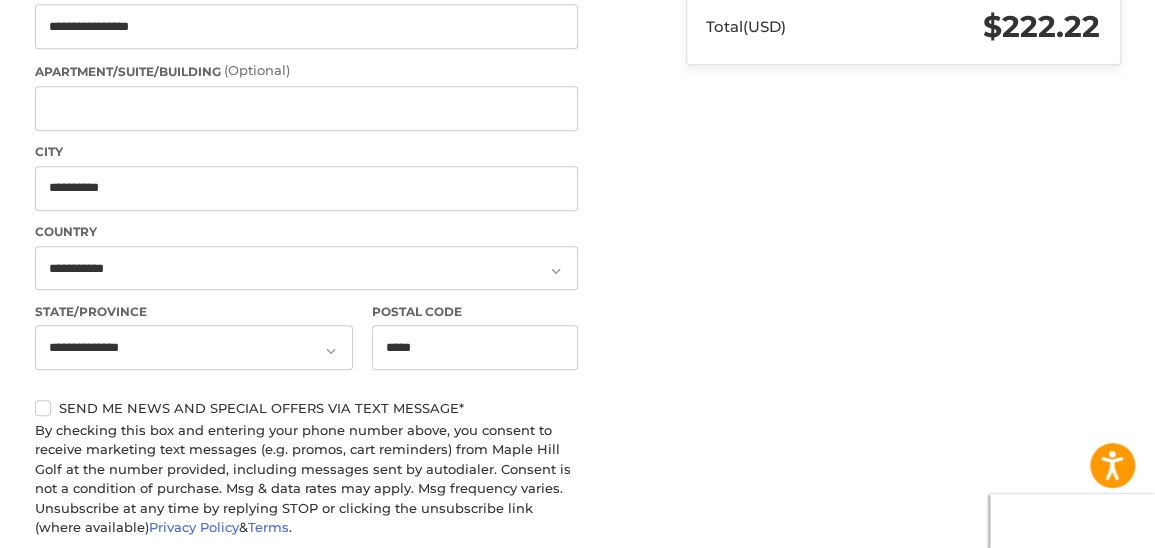 scroll, scrollTop: 606, scrollLeft: 0, axis: vertical 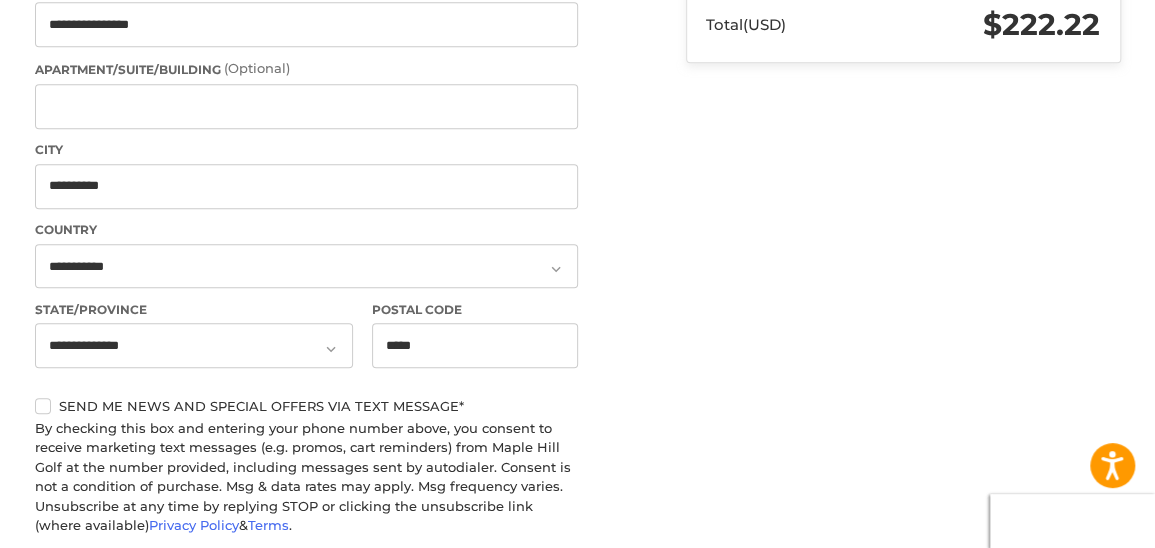 click 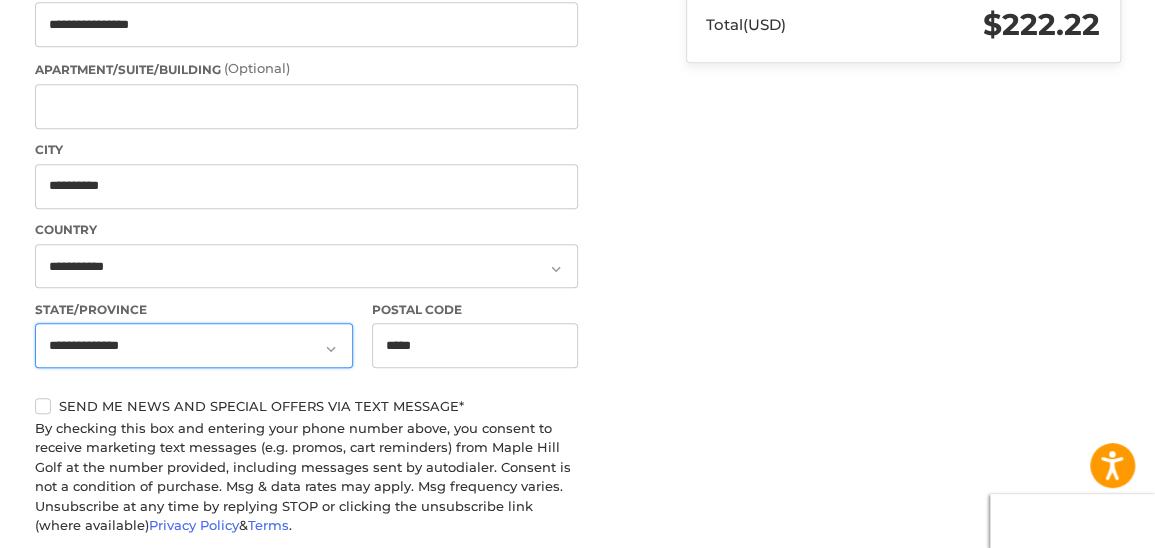 click on "**********" at bounding box center (194, 345) 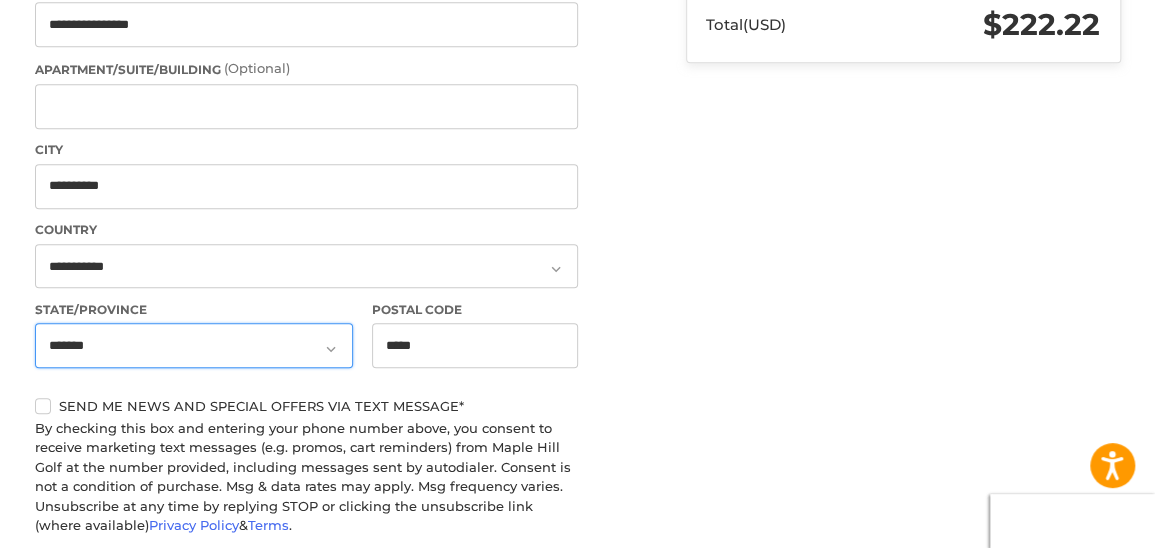 click on "**********" at bounding box center (194, 345) 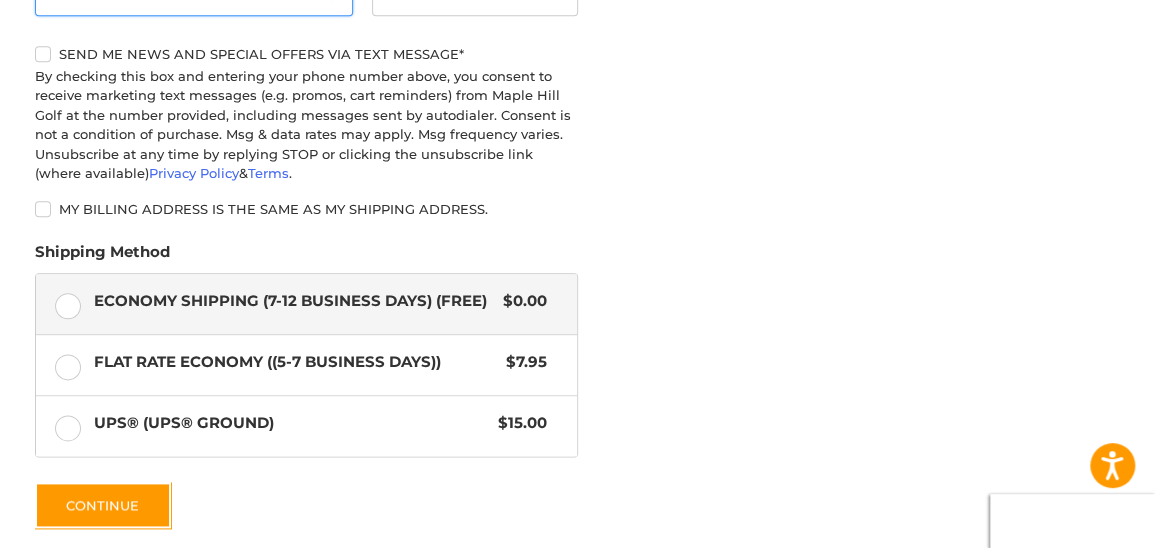 scroll, scrollTop: 966, scrollLeft: 0, axis: vertical 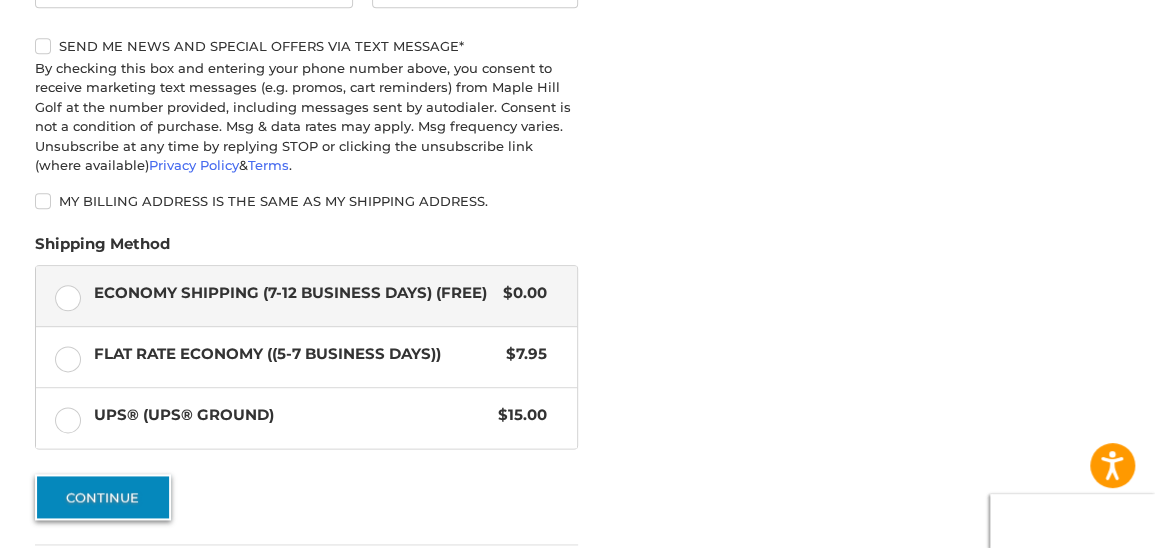 click on "Continue" at bounding box center (103, 497) 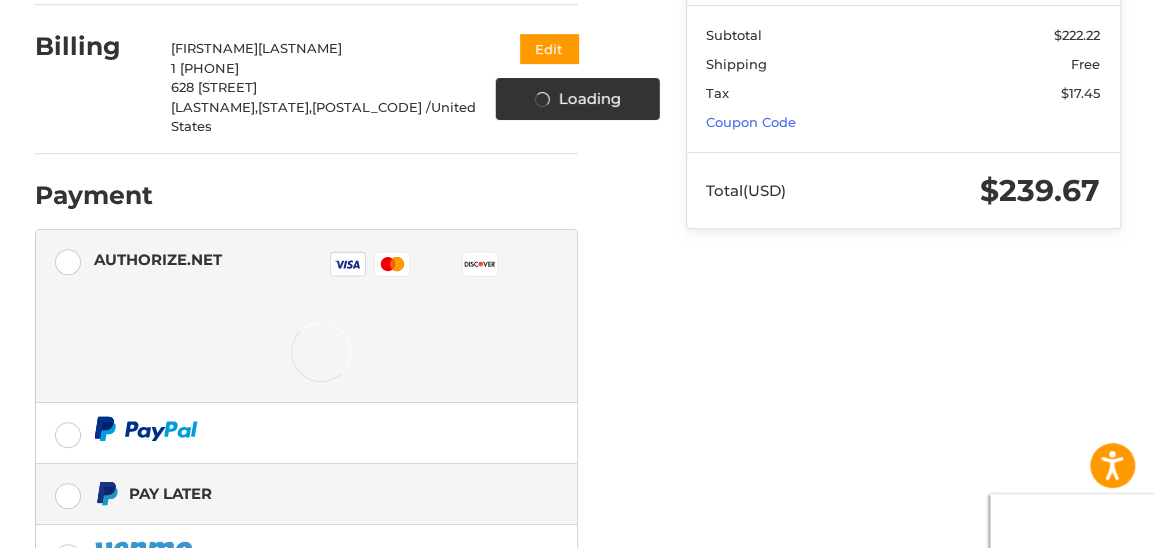 scroll, scrollTop: 443, scrollLeft: 0, axis: vertical 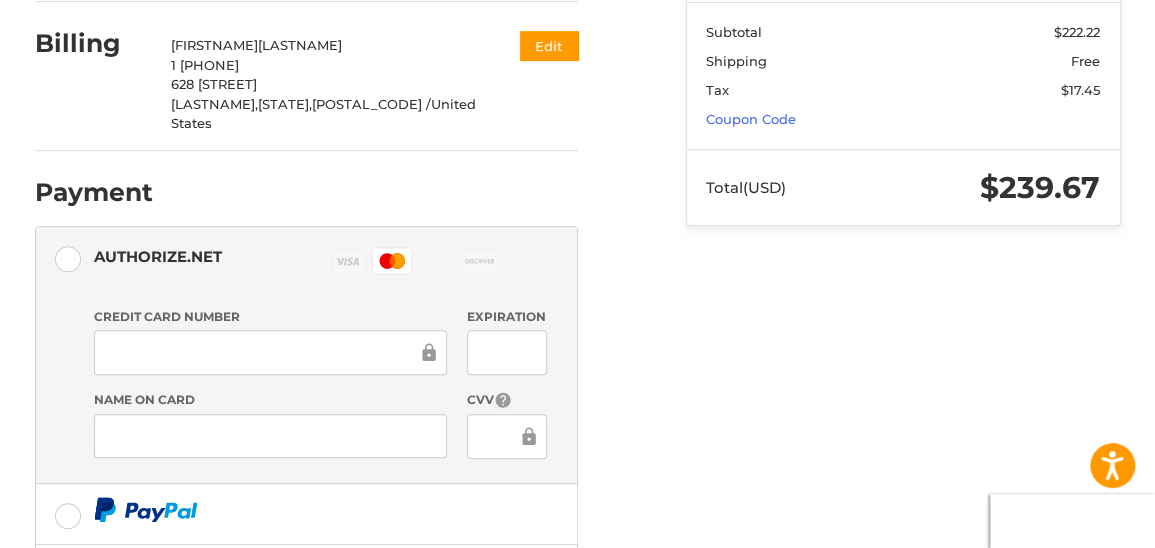 click at bounding box center [270, 436] 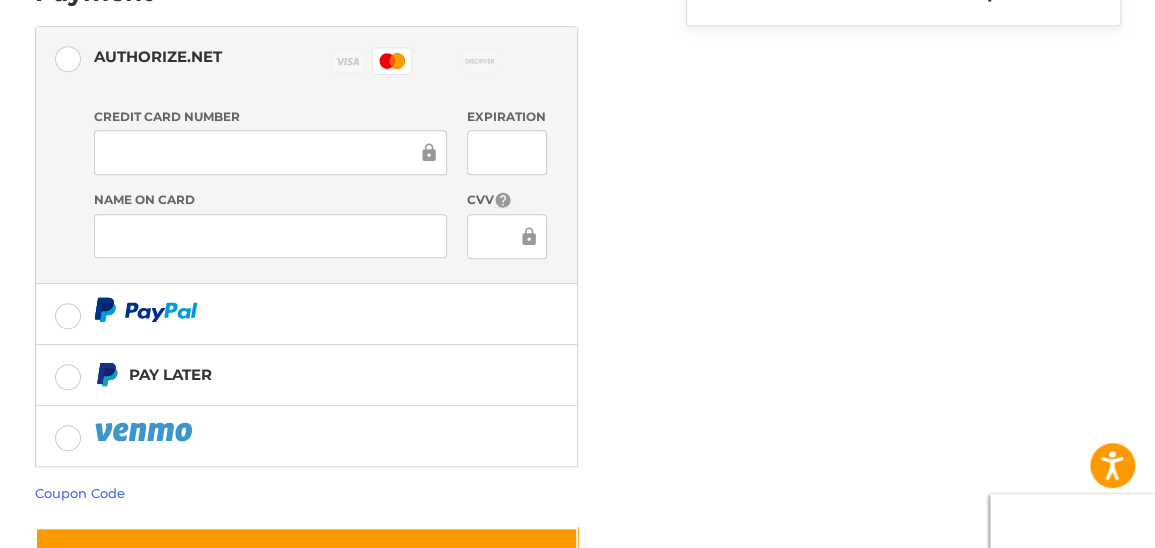 scroll, scrollTop: 682, scrollLeft: 0, axis: vertical 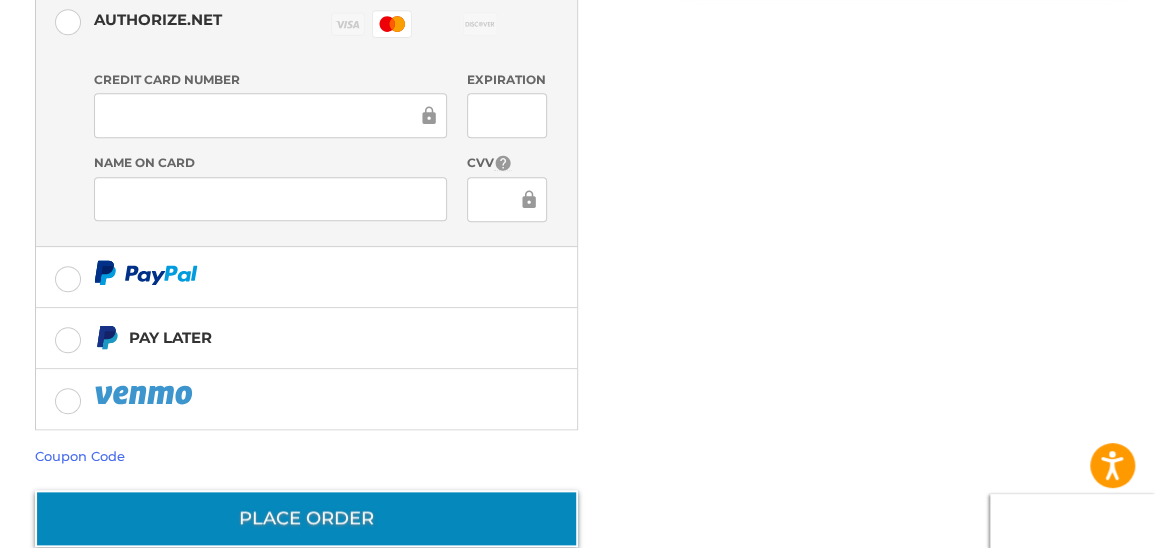 click on "Place Order" at bounding box center (306, 518) 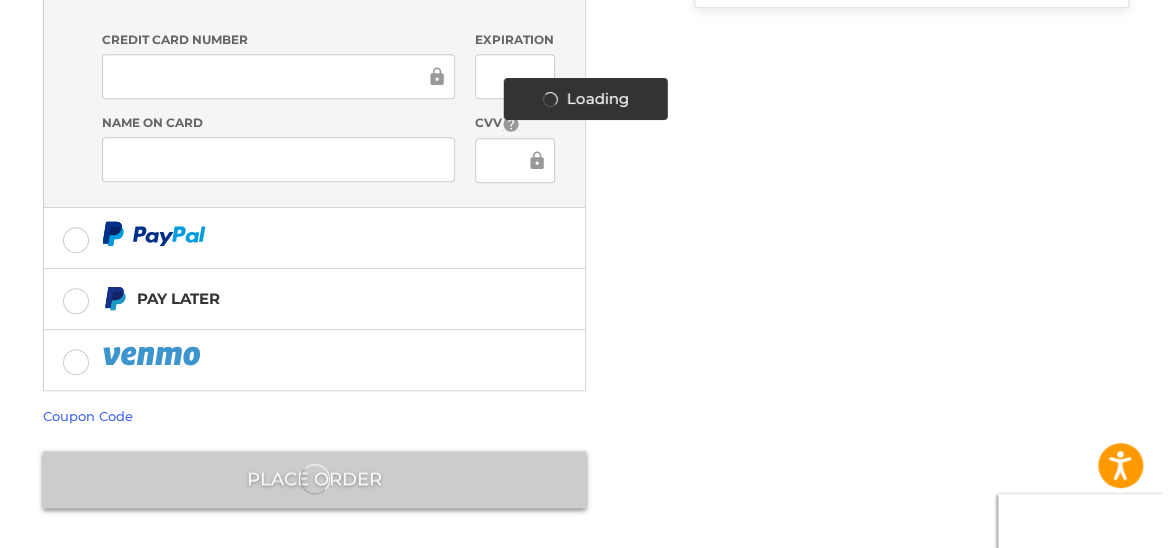 scroll, scrollTop: 0, scrollLeft: 0, axis: both 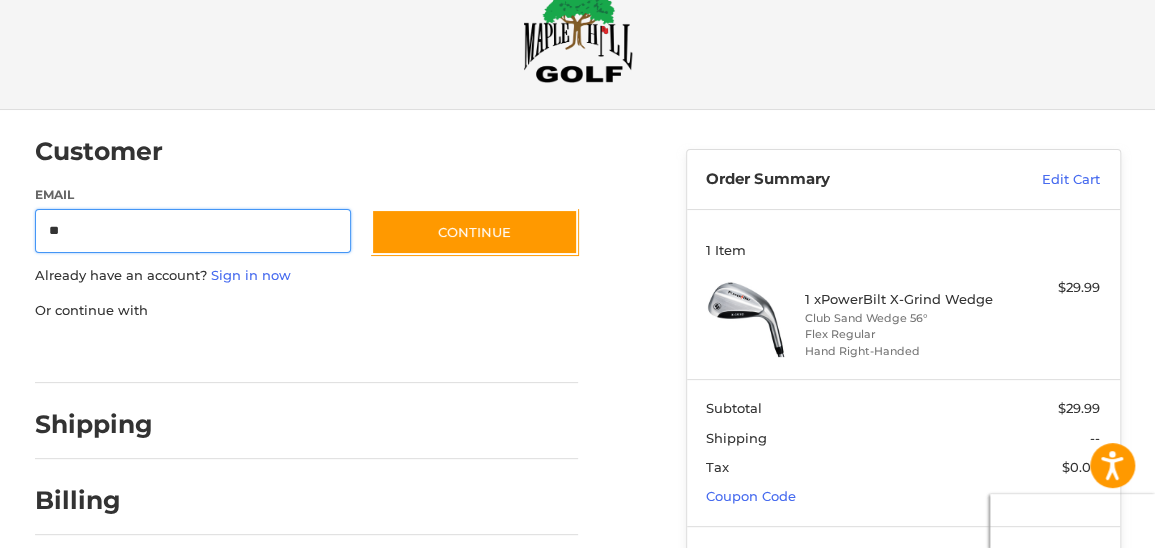 type on "**********" 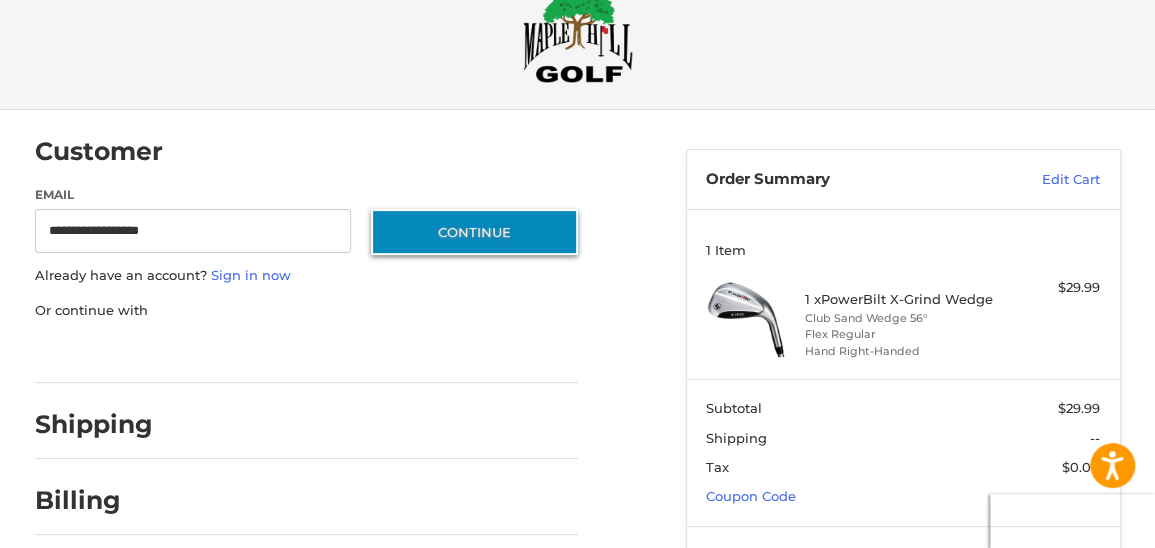 click on "Continue" at bounding box center [474, 232] 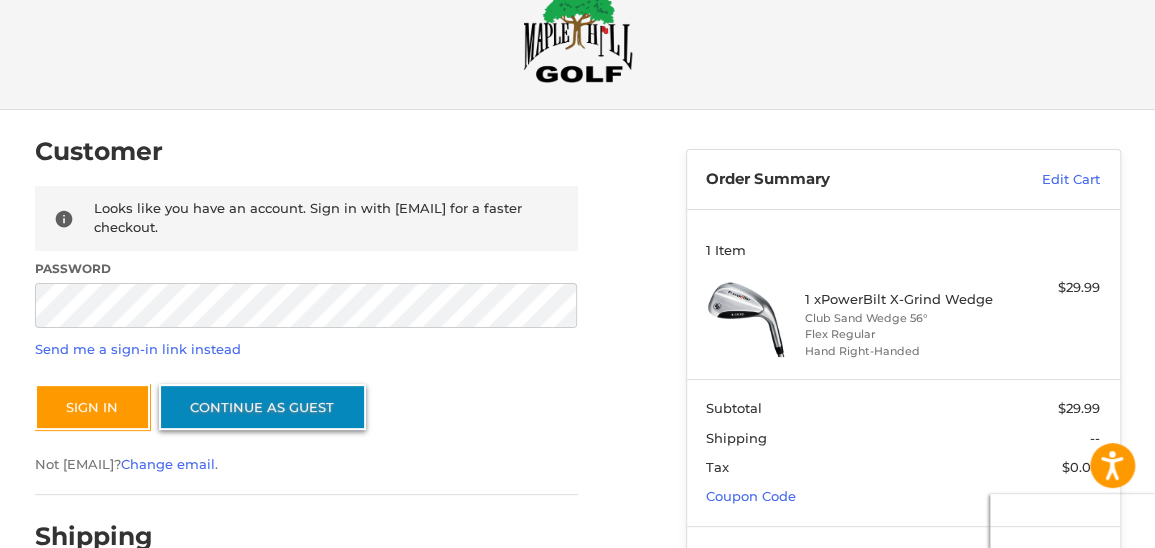 click on "Continue as guest" at bounding box center [262, 407] 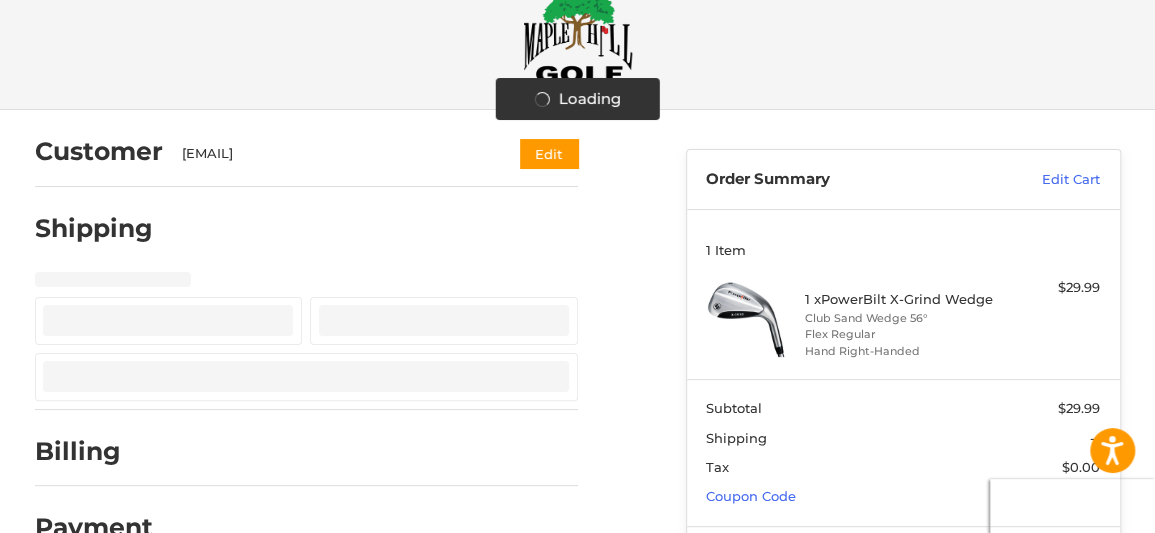 select on "**" 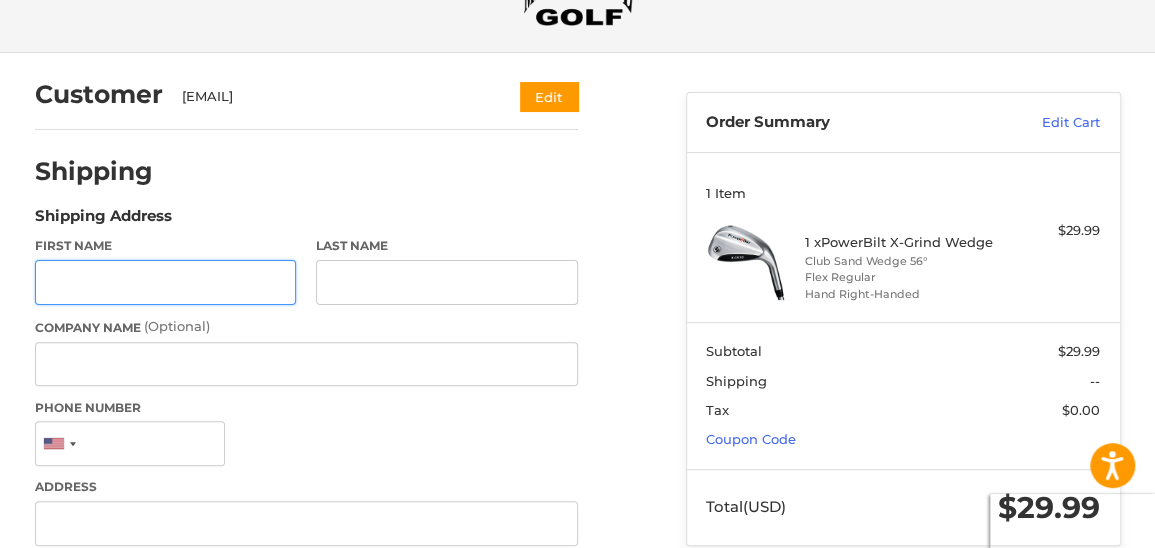 scroll, scrollTop: 126, scrollLeft: 0, axis: vertical 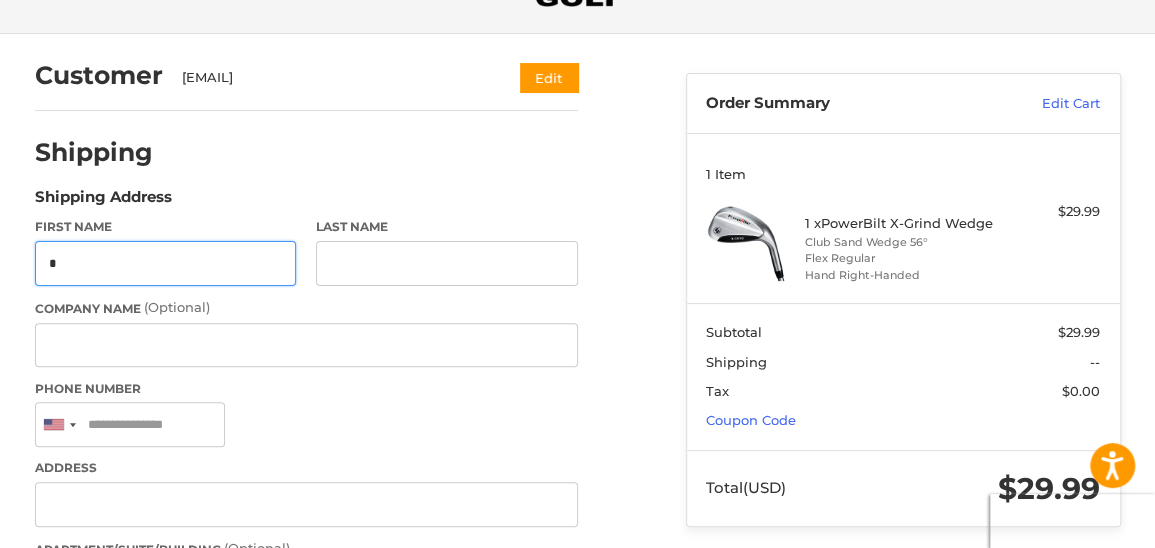 type on "****" 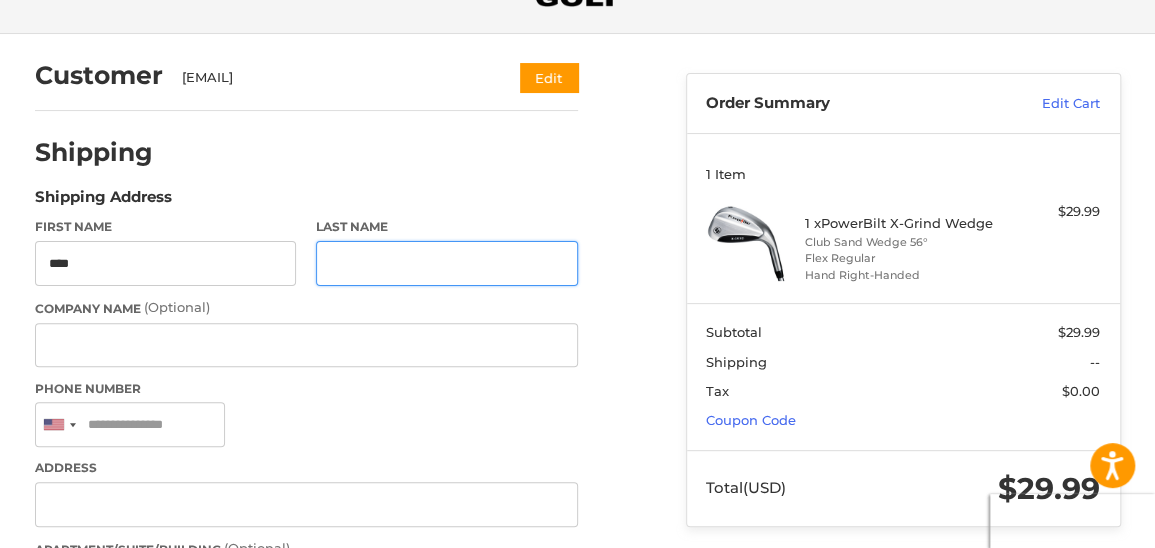 type on "******" 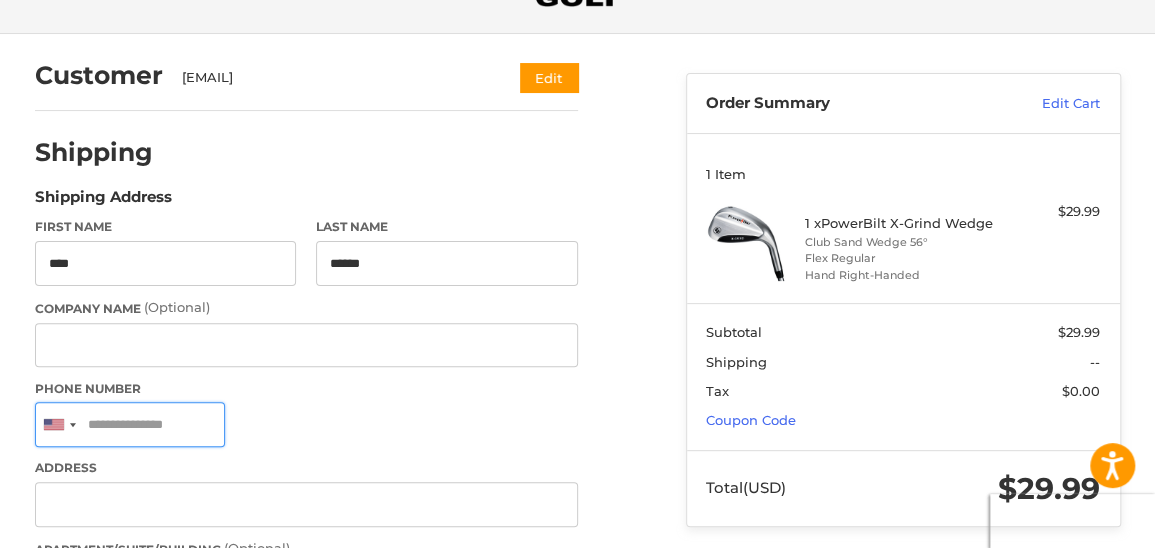 type on "**********" 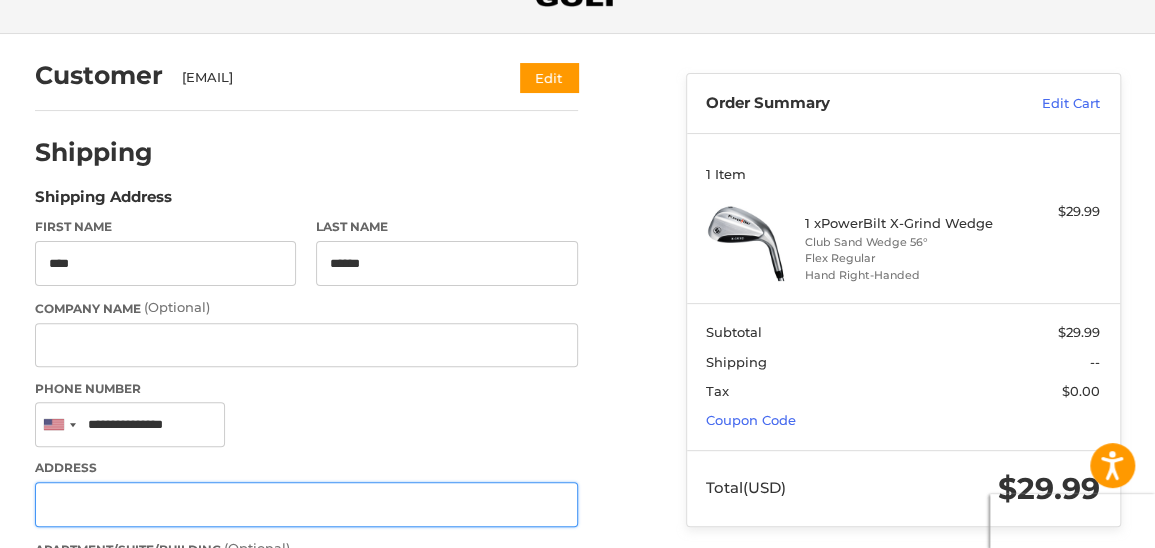 type on "**********" 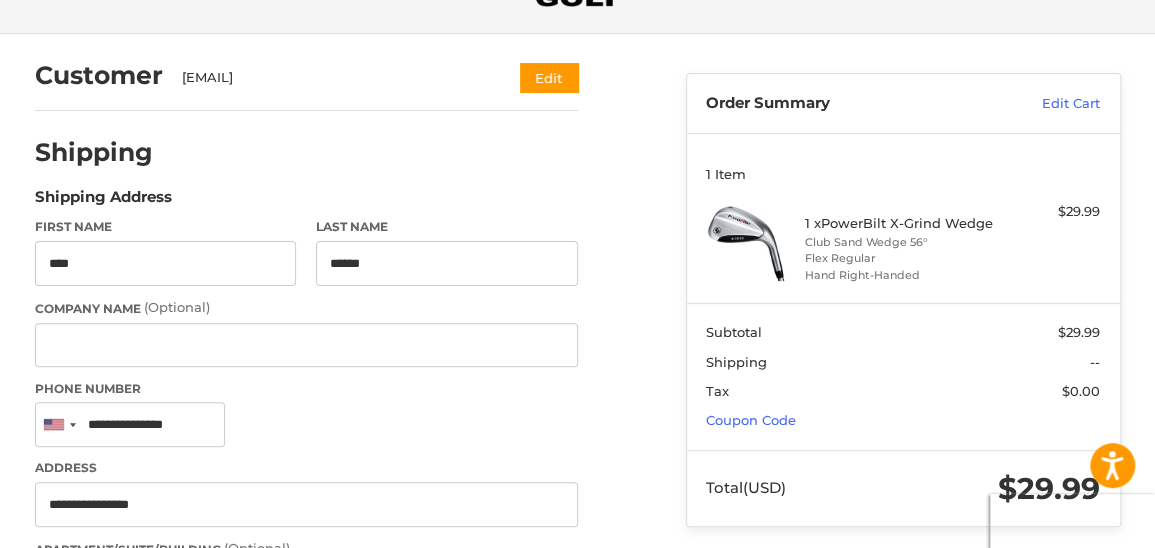 type on "**********" 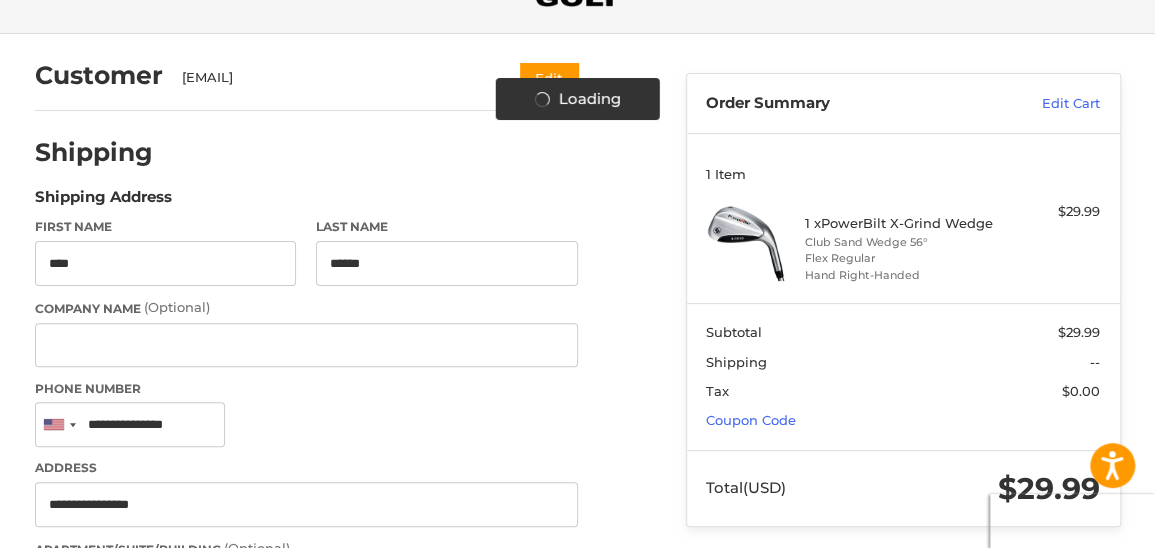 click on "Phone Number United States +1 Afghanistan (‫افغانستان‬‎) +93 Albania (Shqipëri) +355 Algeria (‫الجزائر‬‎) +213 American Samoa +1 Andorra +376 Angola +244 Anguilla +1 Antigua and Barbuda +1 Argentina +54 Armenia (Հայաստան) +374 Aruba +297 Ascension Island +247 Australia +61 Austria (Österreich) +43 Azerbaijan (Azərbaycan) +994 Bahamas +1 Bahrain (‫البحرين‬‎) +973 Bangladesh (বাংলাদেশ) +880 Barbados +1 Belarus (Беларусь) +375 Belgium (België) +32 Belize +501 Benin (Bénin) +229 Bermuda +1 Bhutan (འབྲུག) +975 Bolivia +591 Bosnia and Herzegovina (Босна и Херцеговина) +387 Botswana +267 Brazil (Brasil) +55 British Indian Ocean Territory +246 British Virgin Islands +1 Brunei +673 Bulgaria (България) +359 Burkina Faso +226 Burundi (Uburundi) +257 Cambodia (កម្ពុជា) +855 Cameroon (Cameroun) +237 Canada +1 Cape Verde (Kabu Verdi) +238 Caribbean Netherlands +599 Cayman Islands +1 +236 +235 Chile" at bounding box center (306, 415) 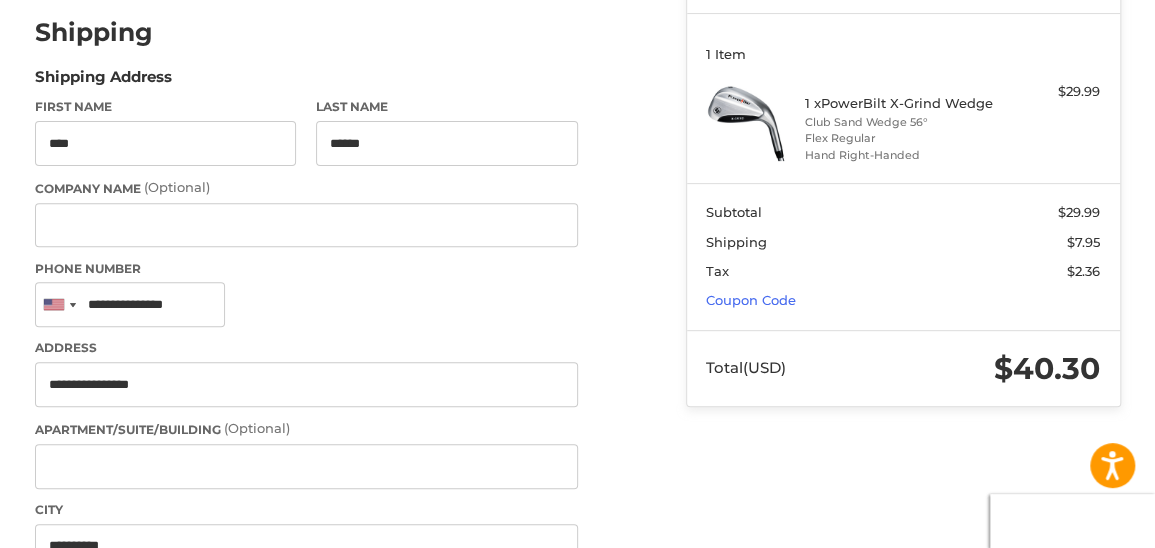 scroll, scrollTop: 286, scrollLeft: 0, axis: vertical 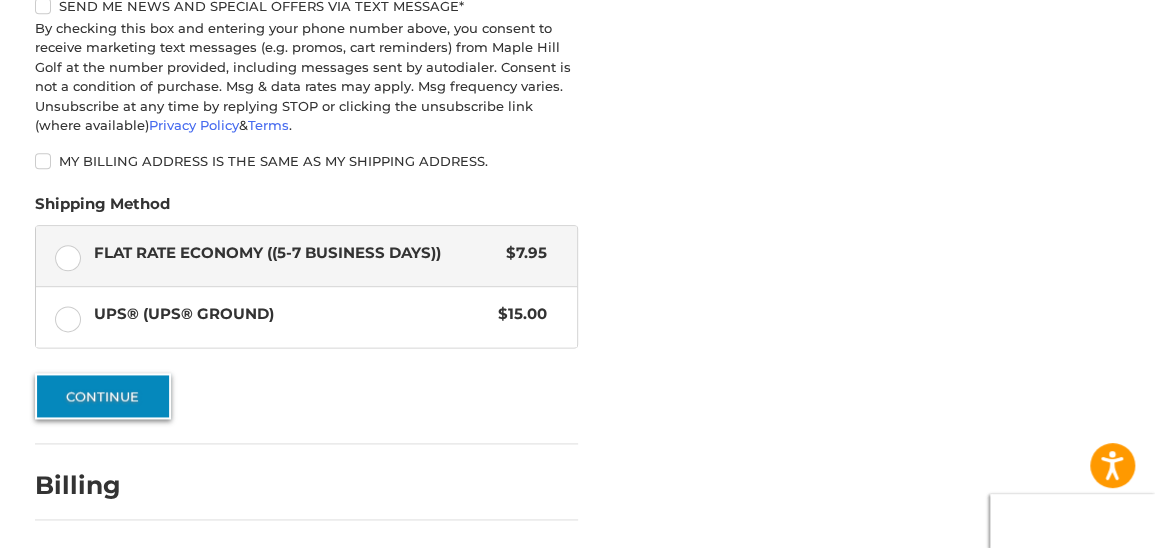 click on "Continue" at bounding box center (103, 396) 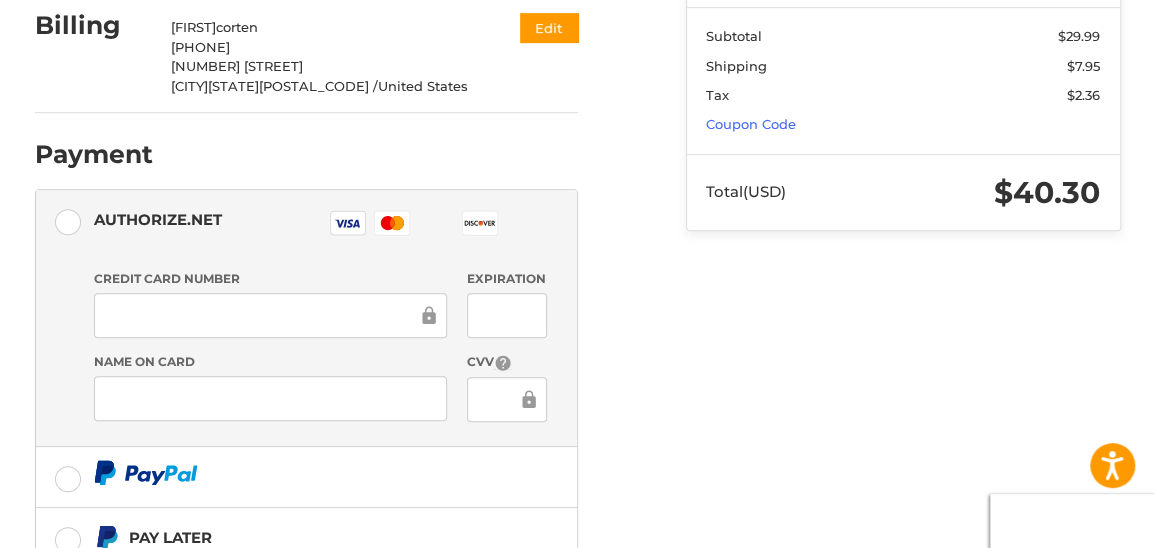 scroll, scrollTop: 462, scrollLeft: 0, axis: vertical 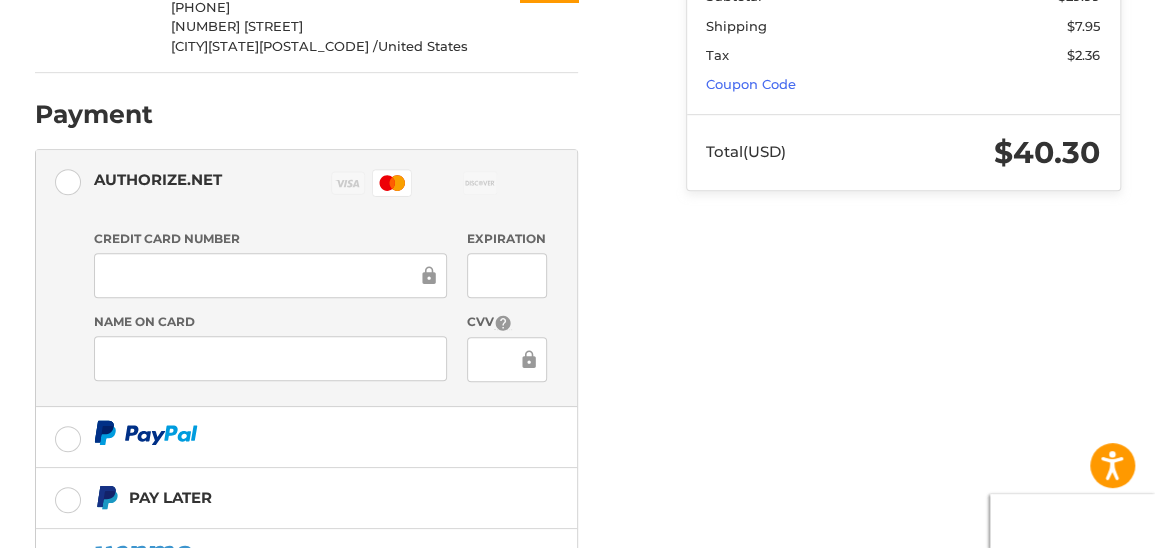 click at bounding box center (270, 358) 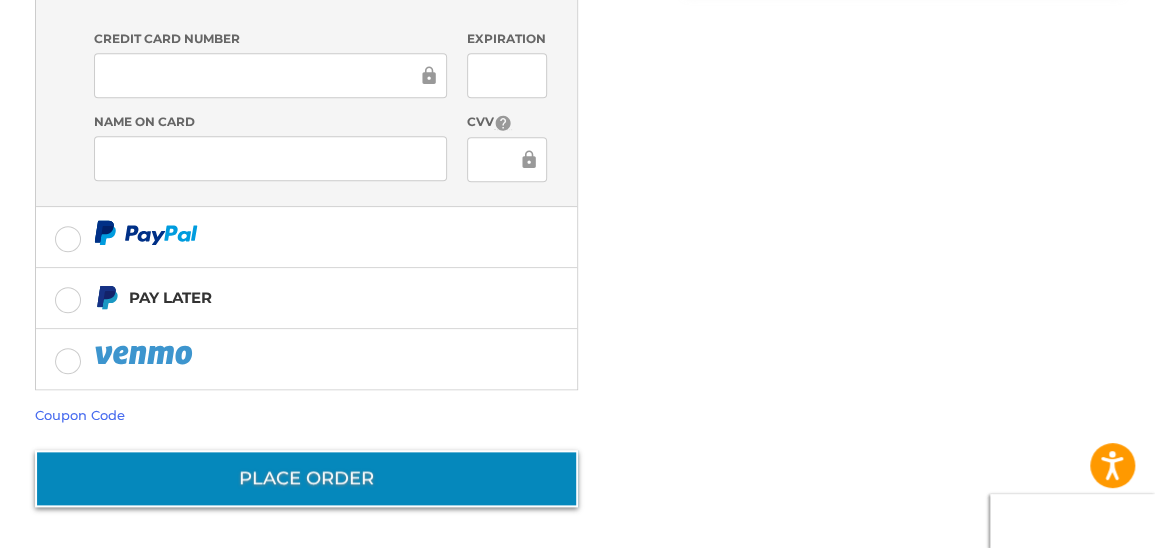 scroll, scrollTop: 661, scrollLeft: 0, axis: vertical 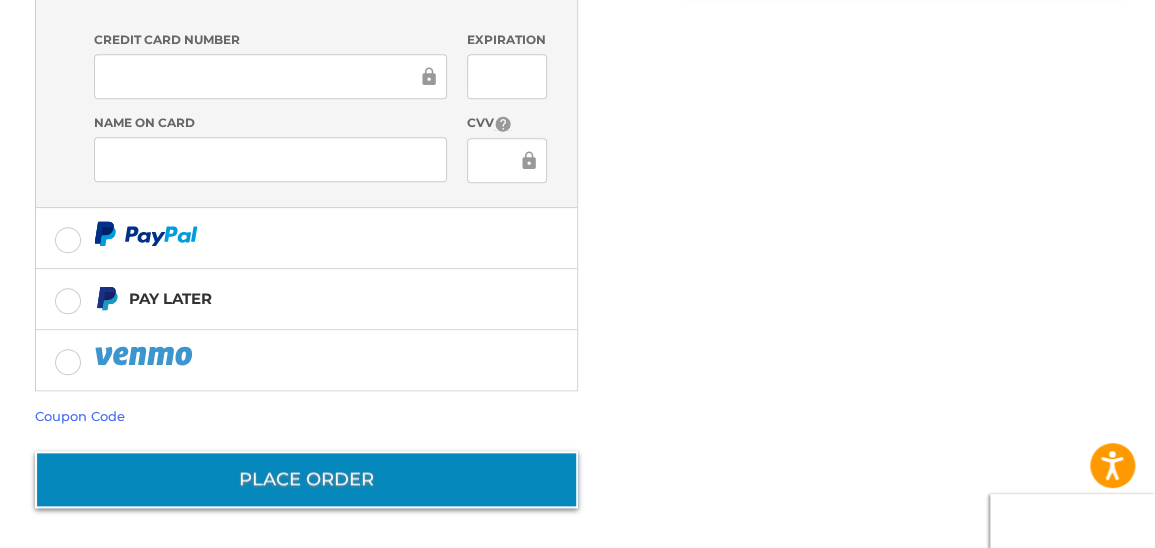 click on "Place Order" at bounding box center (306, 479) 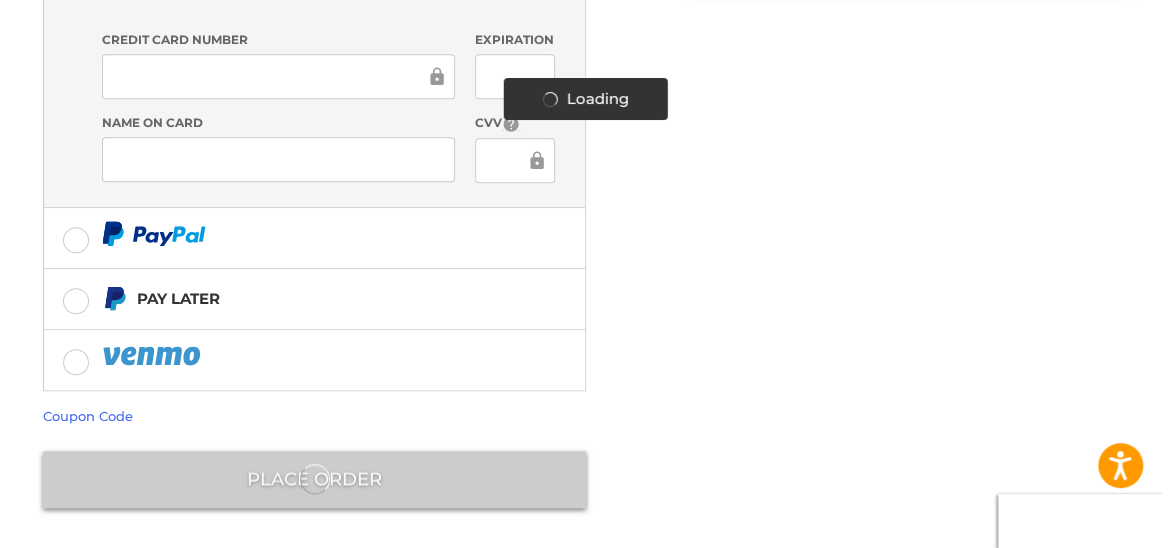 scroll, scrollTop: 0, scrollLeft: 0, axis: both 